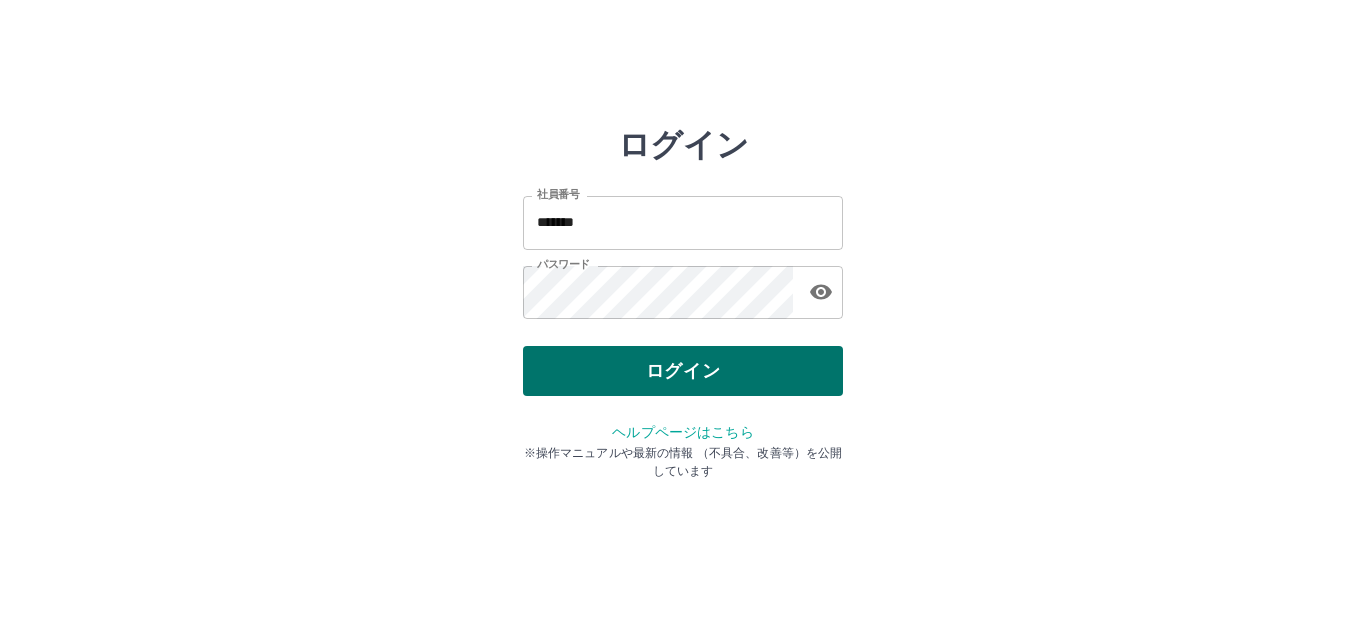 scroll, scrollTop: 0, scrollLeft: 0, axis: both 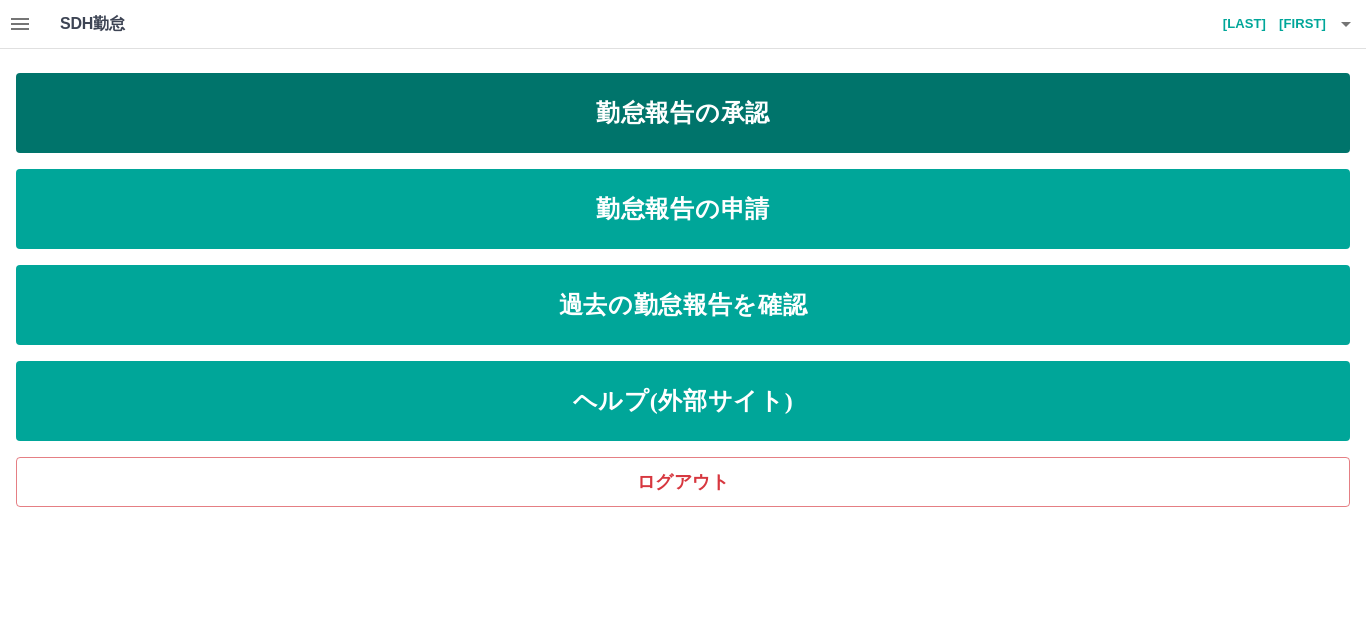 click on "勤怠報告の承認" at bounding box center (683, 113) 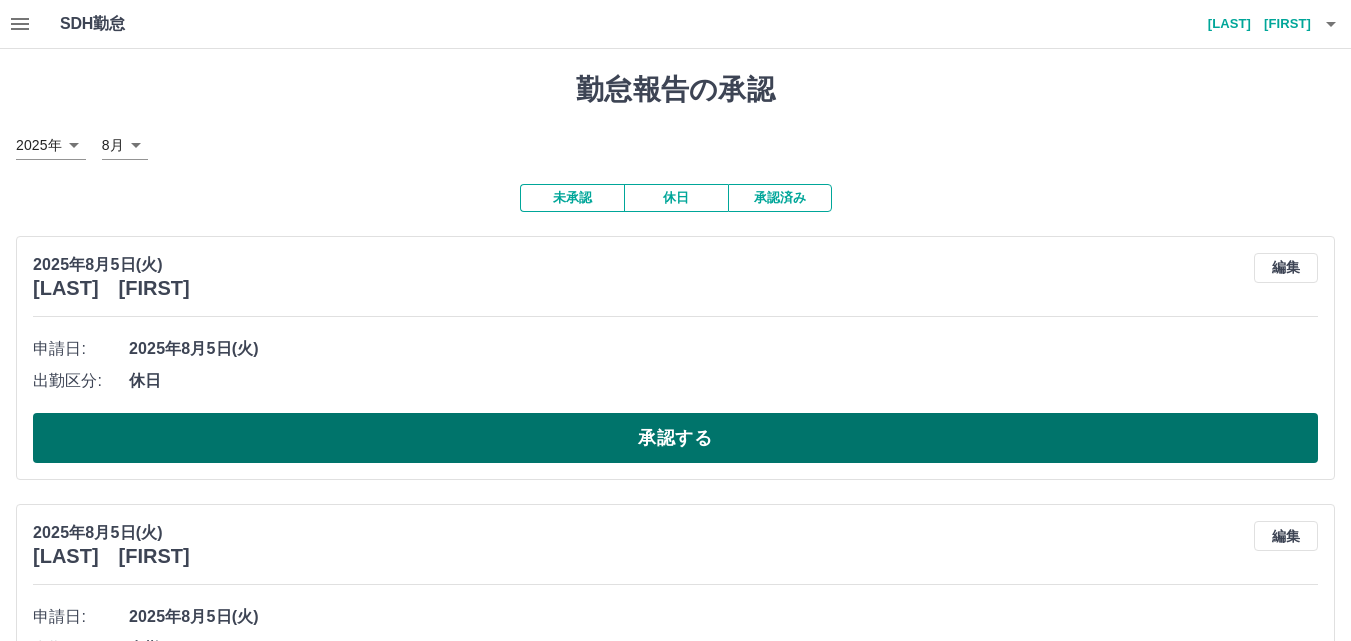 click on "承認する" at bounding box center (675, 438) 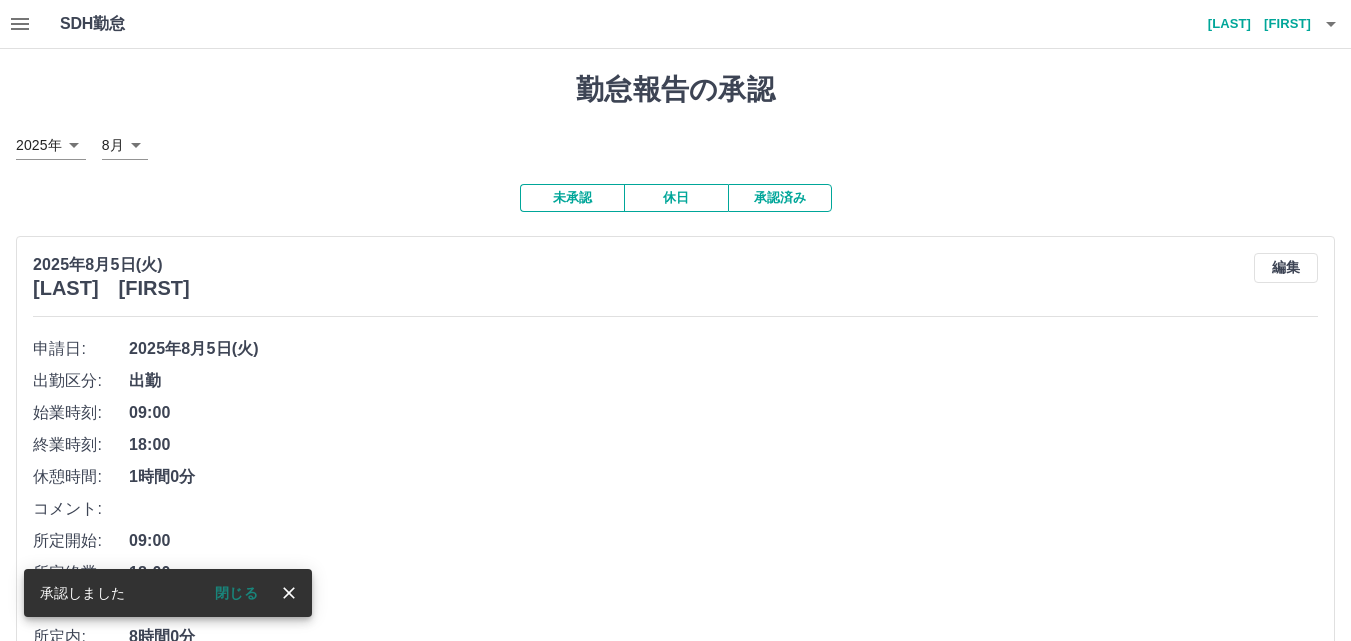 scroll, scrollTop: 200, scrollLeft: 0, axis: vertical 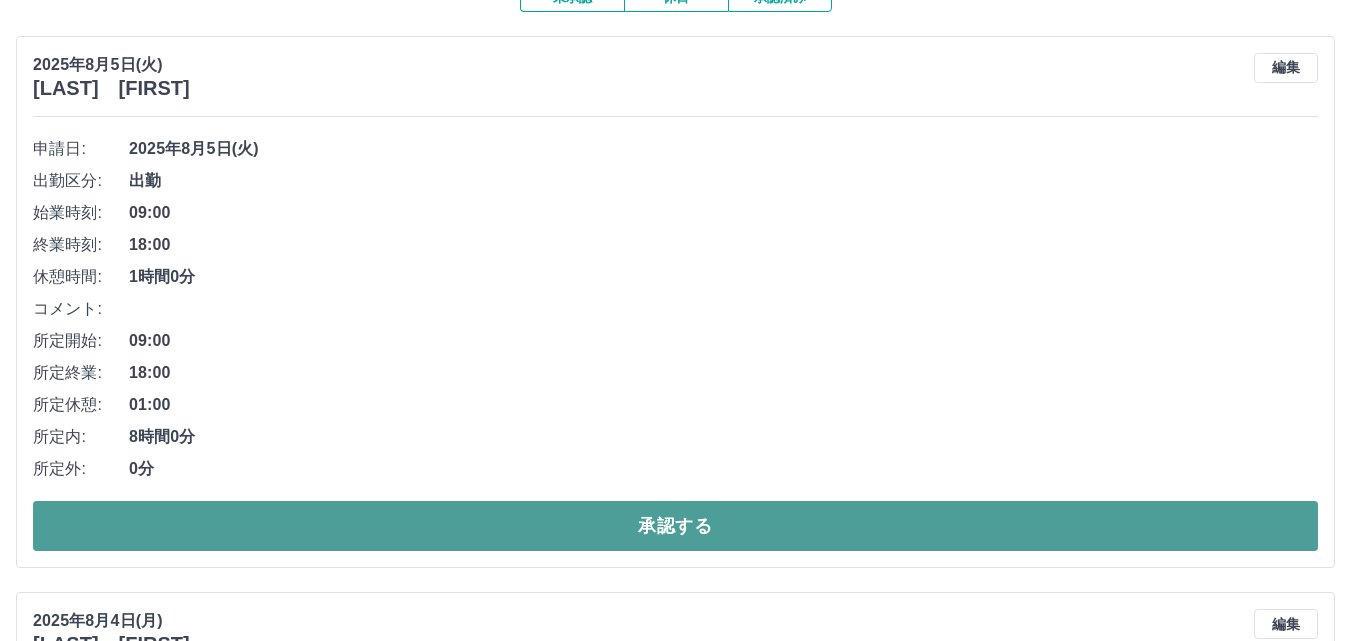 click on "承認する" at bounding box center (675, 526) 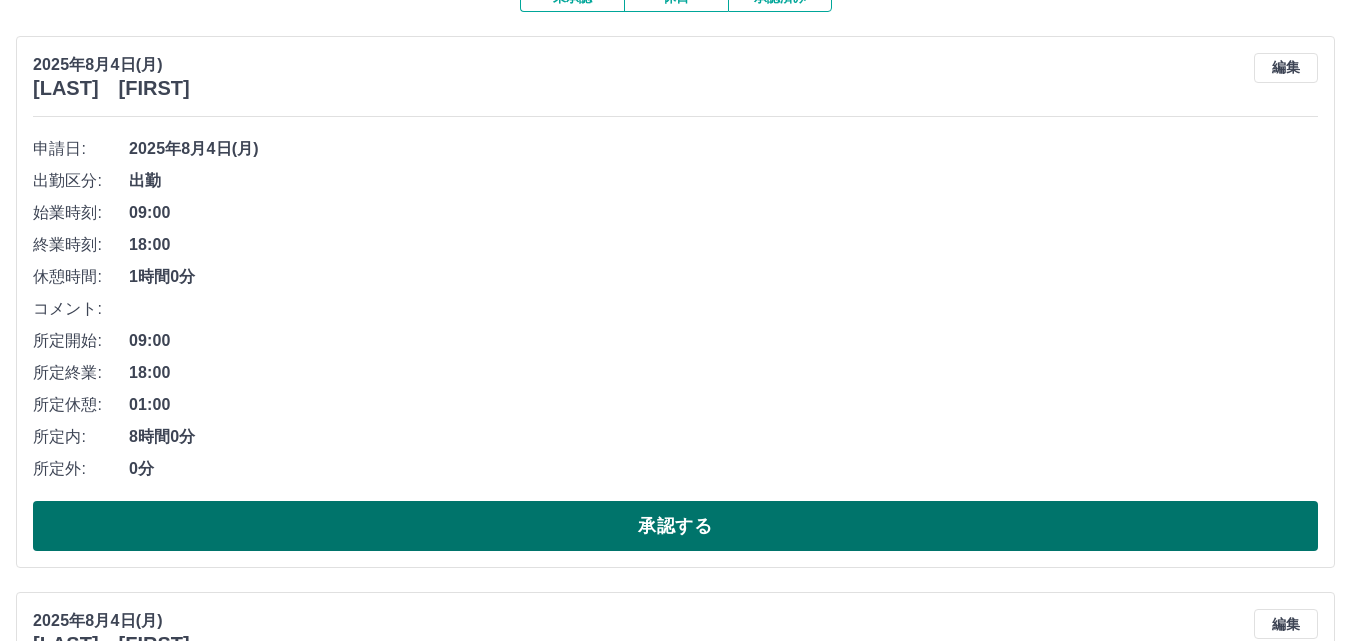 click on "承認する" at bounding box center (675, 526) 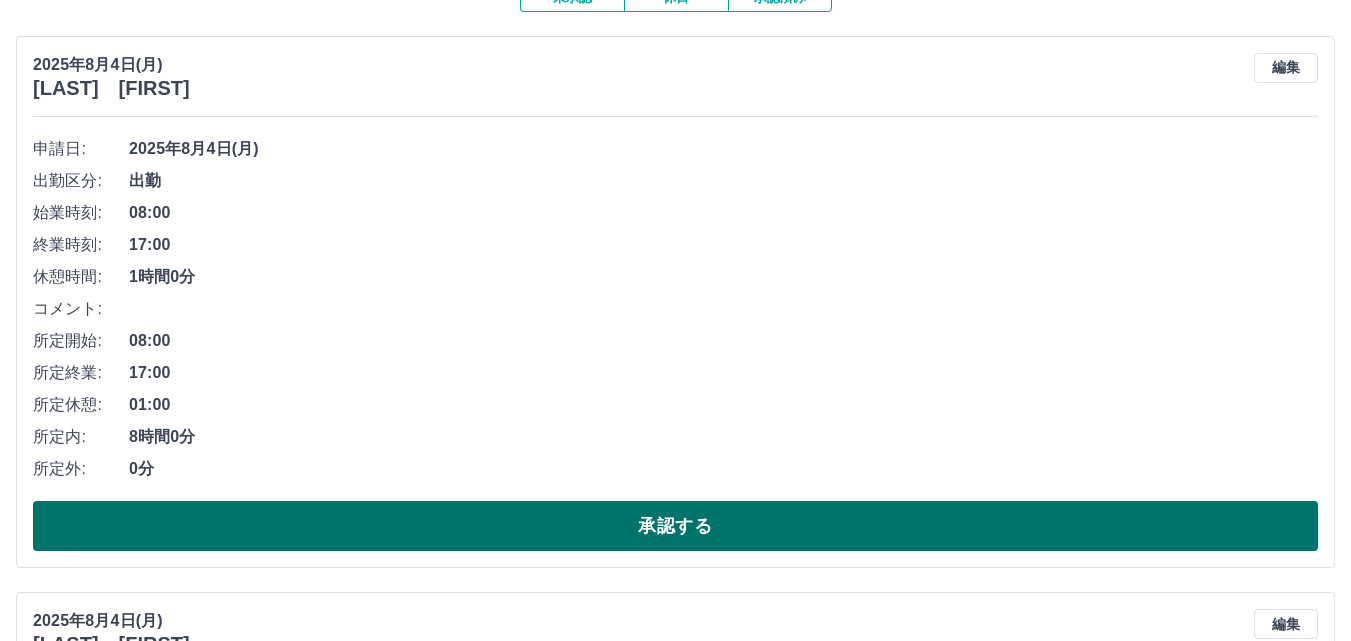 click on "承認する" at bounding box center [675, 526] 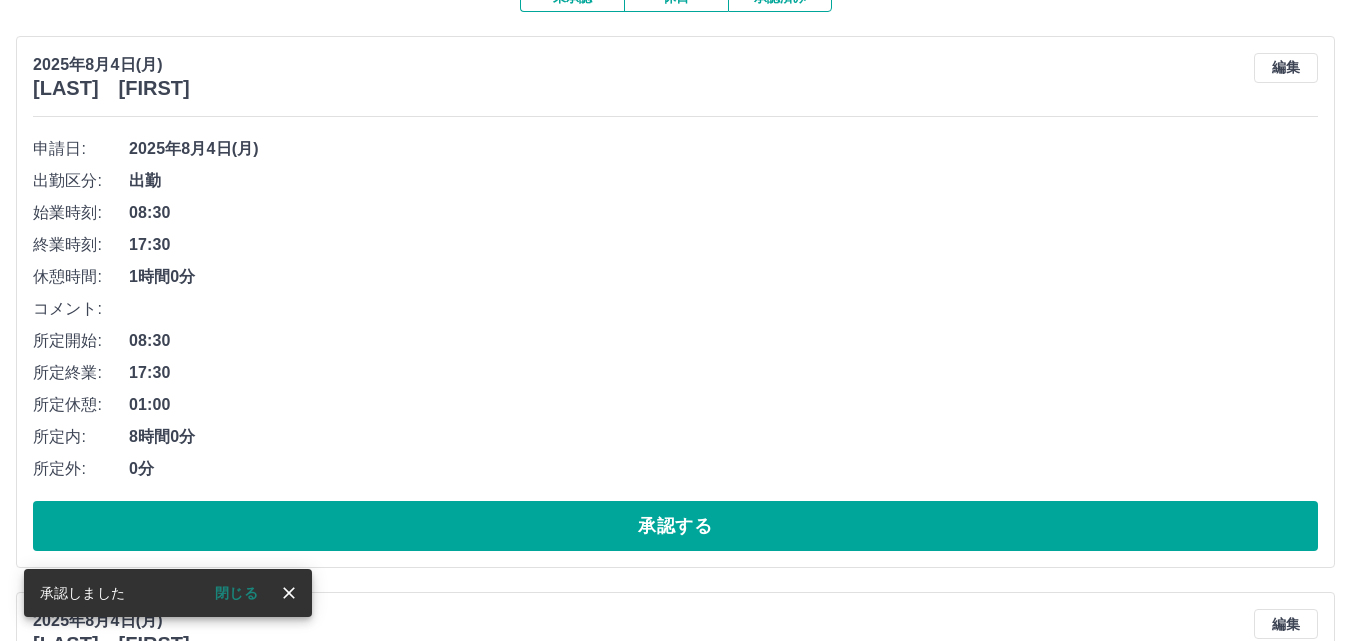click on "承認する" at bounding box center [675, 526] 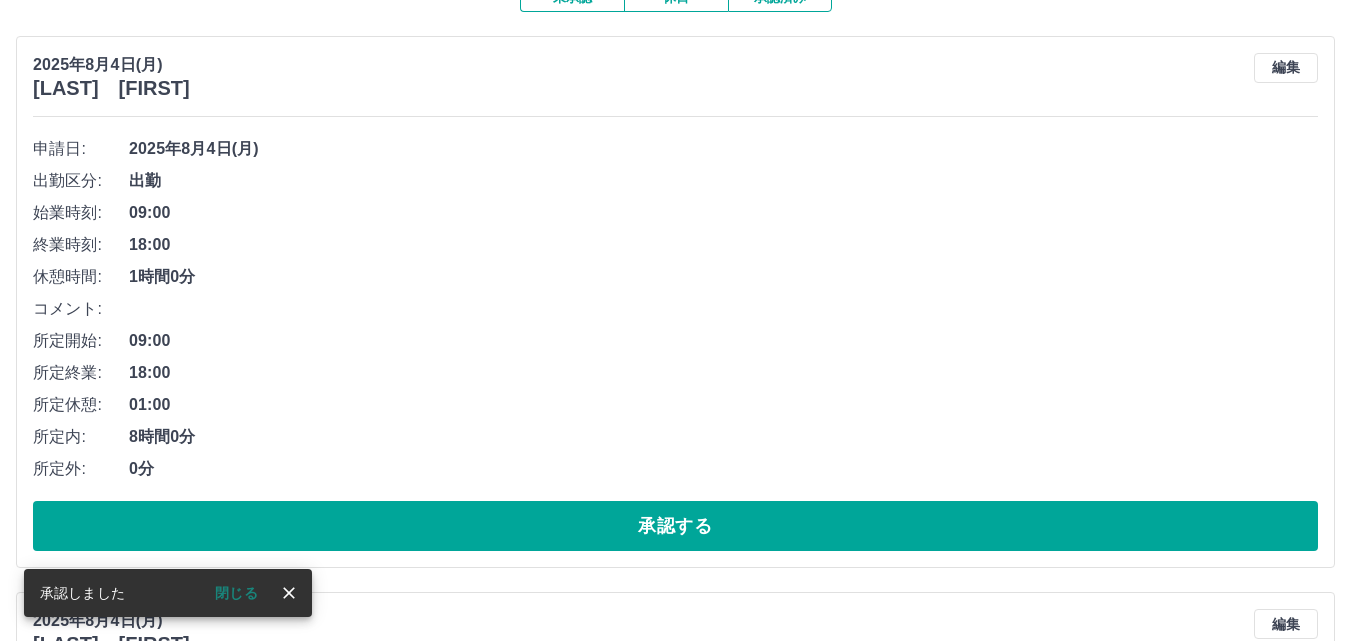 click on "承認する" at bounding box center (675, 526) 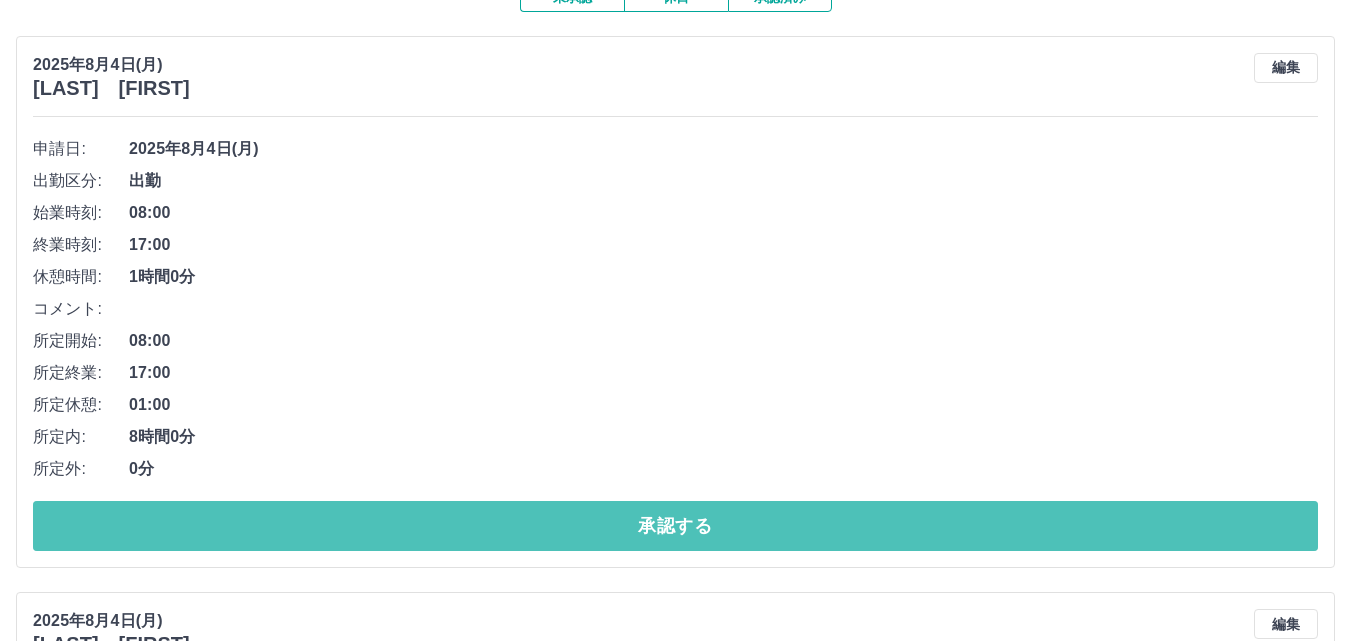 click on "承認する" at bounding box center (675, 526) 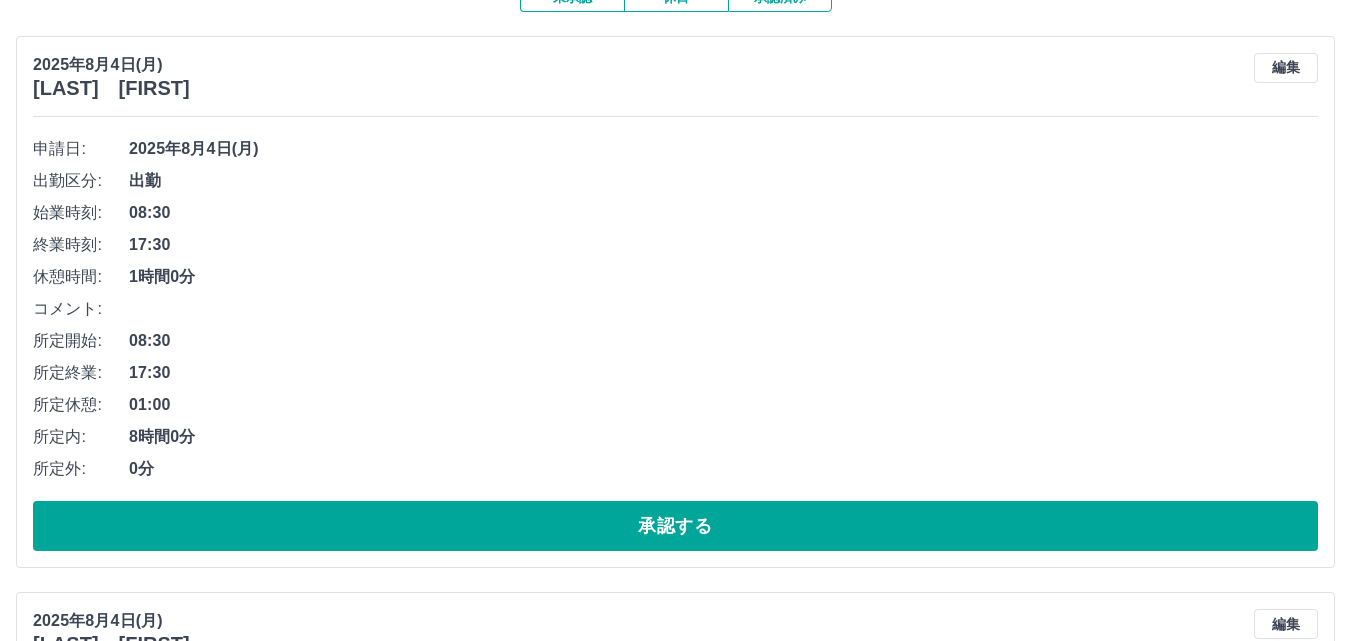 click on "承認する" at bounding box center [675, 526] 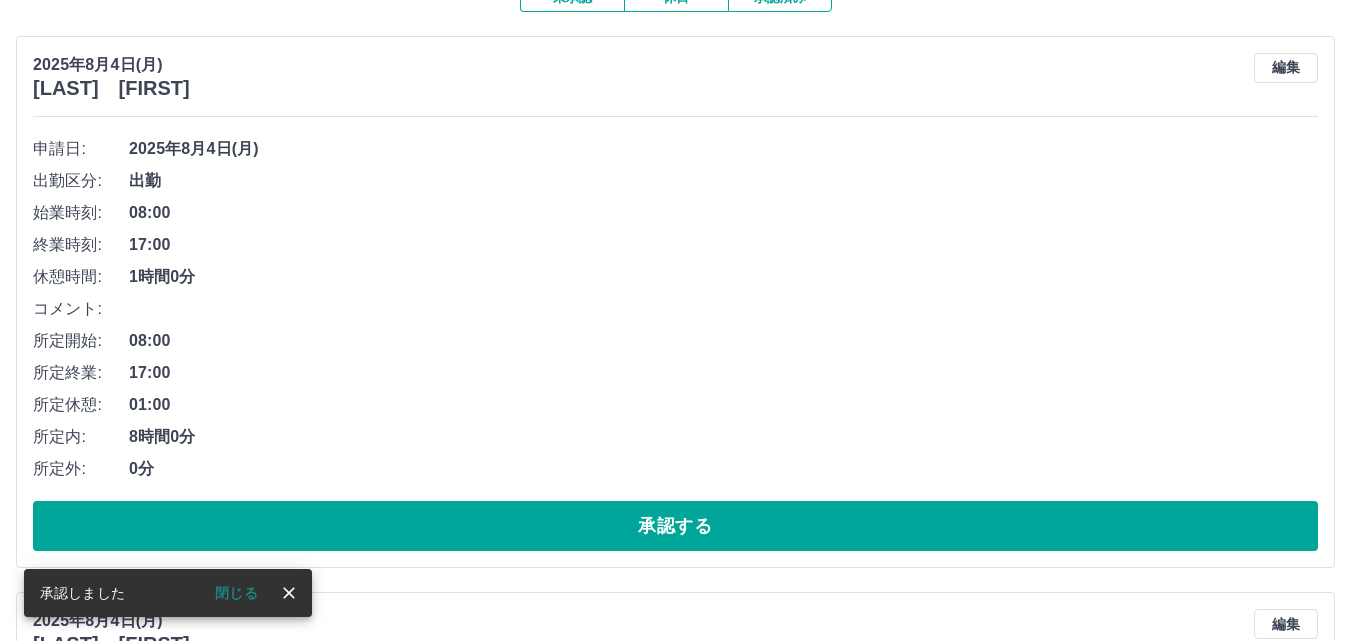click on "承認する" at bounding box center (675, 526) 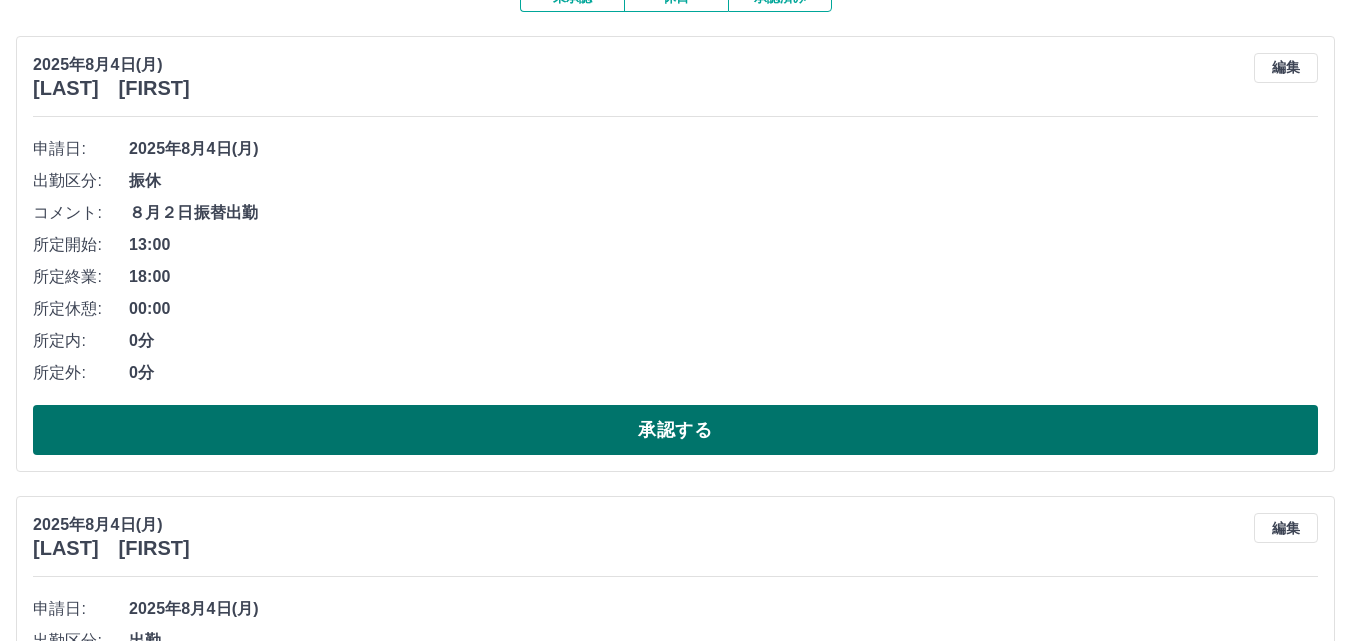 click on "承認する" at bounding box center (675, 430) 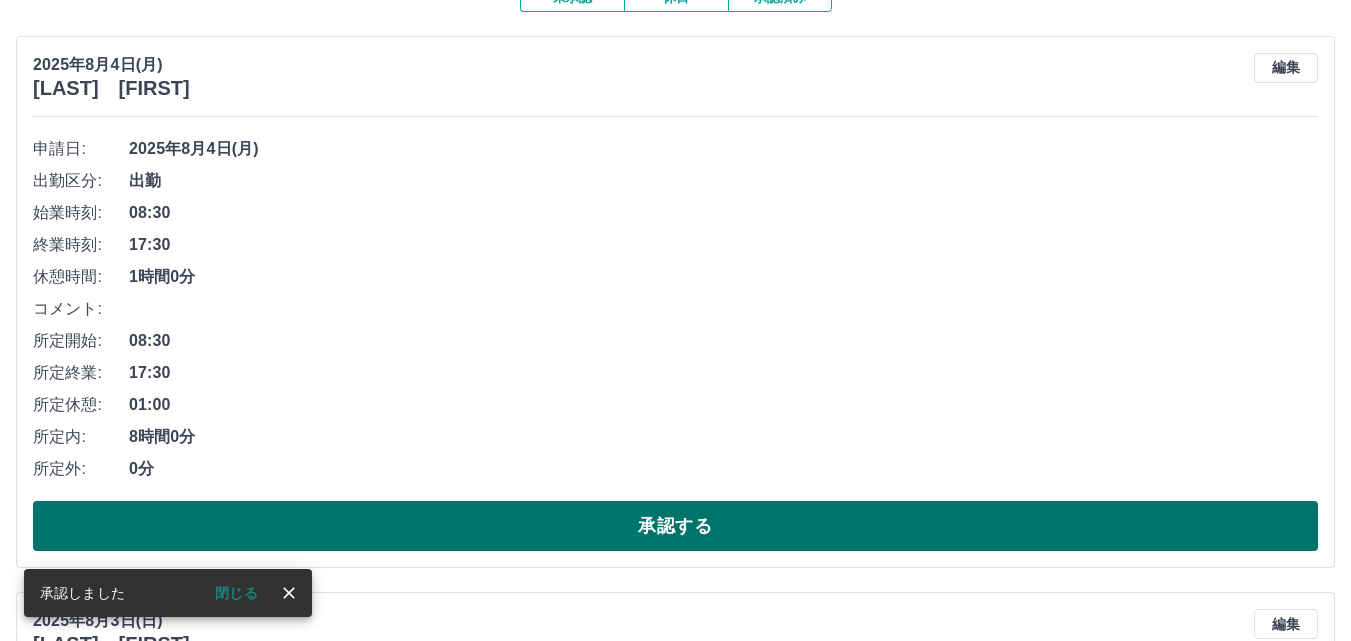 click on "承認する" at bounding box center (675, 526) 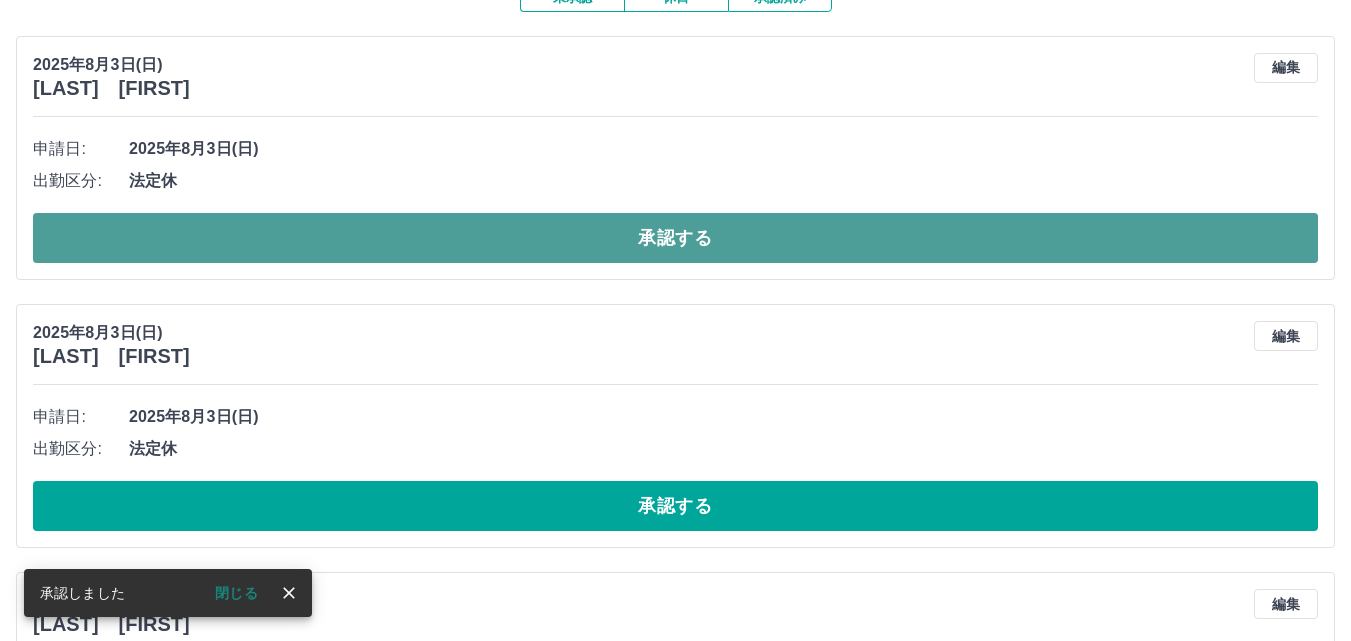 click on "承認する" at bounding box center [675, 238] 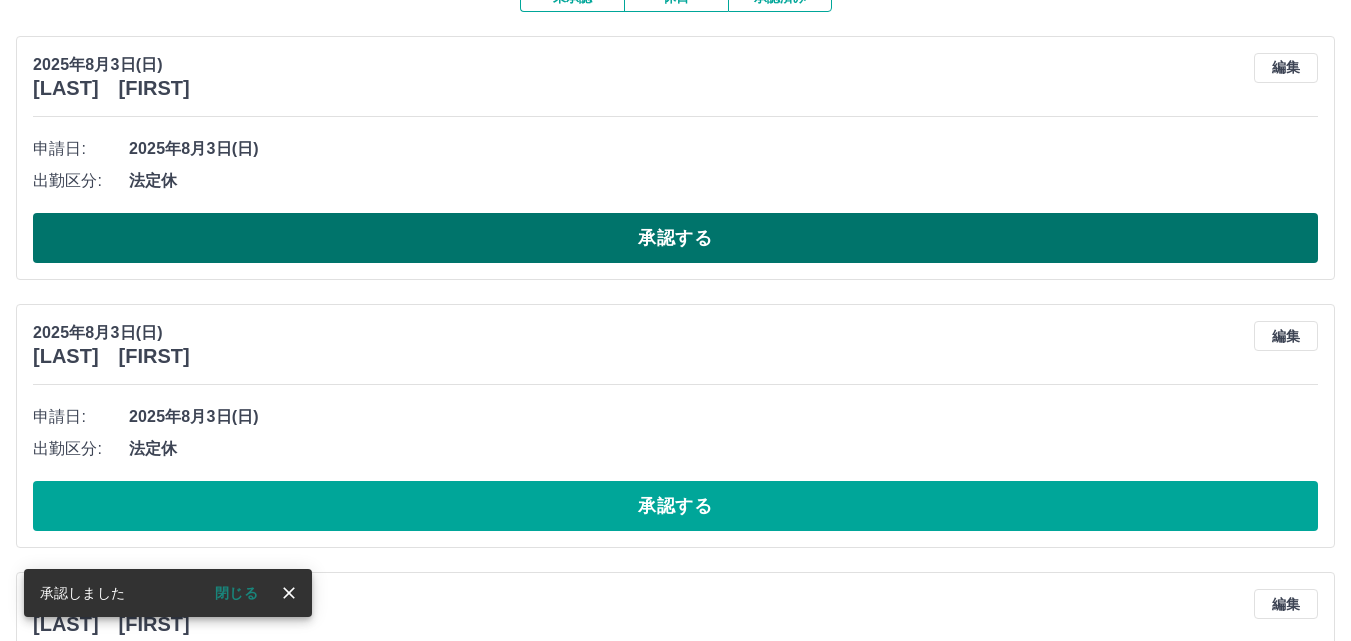 click on "承認する" at bounding box center [675, 238] 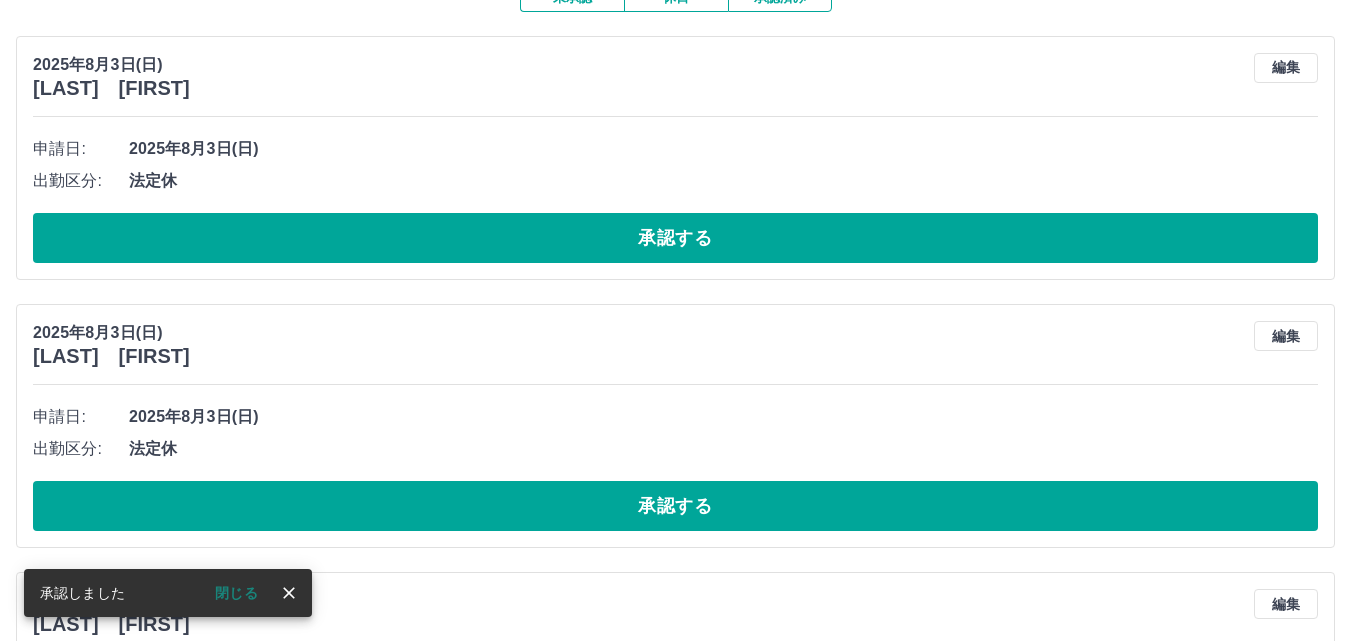 click on "承認する" at bounding box center [675, 238] 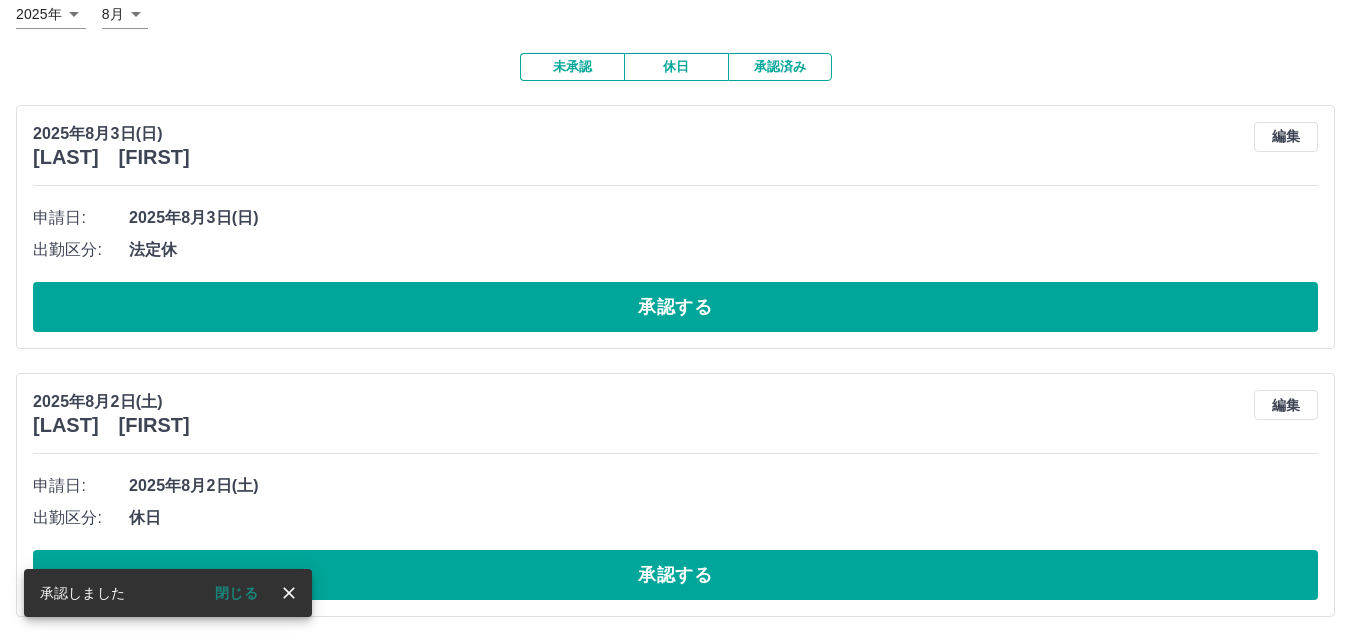scroll, scrollTop: 133, scrollLeft: 0, axis: vertical 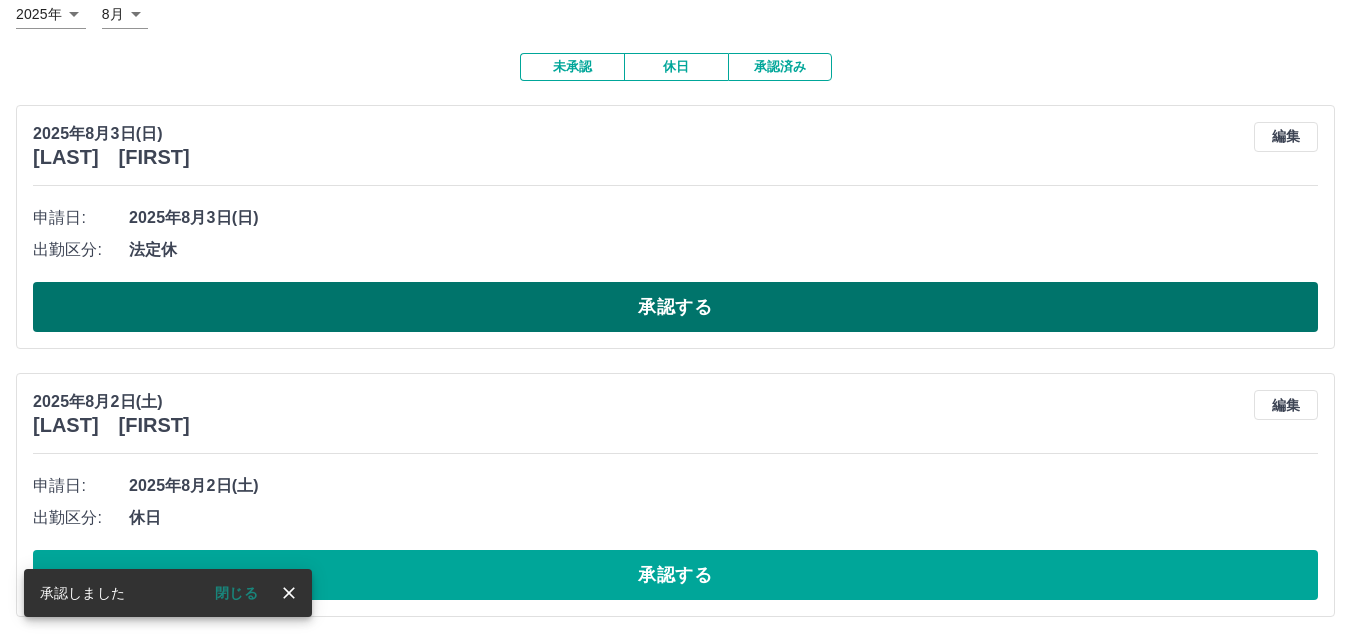 click on "承認する" at bounding box center (675, 307) 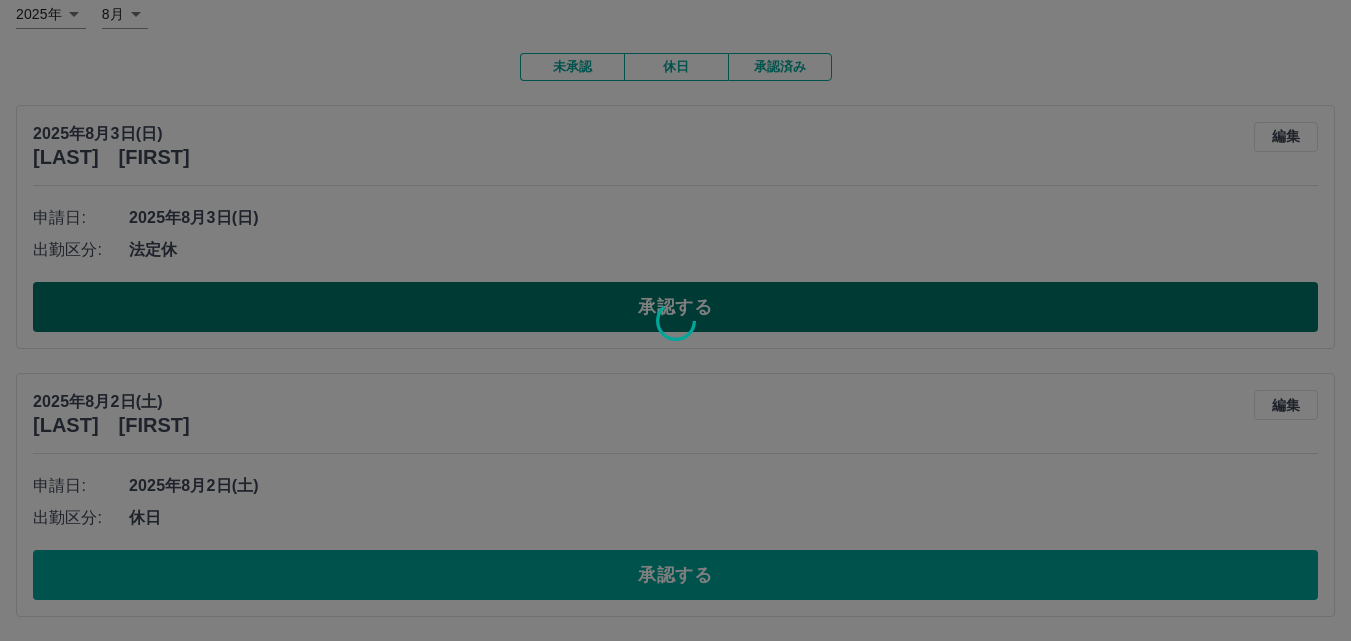scroll, scrollTop: 0, scrollLeft: 0, axis: both 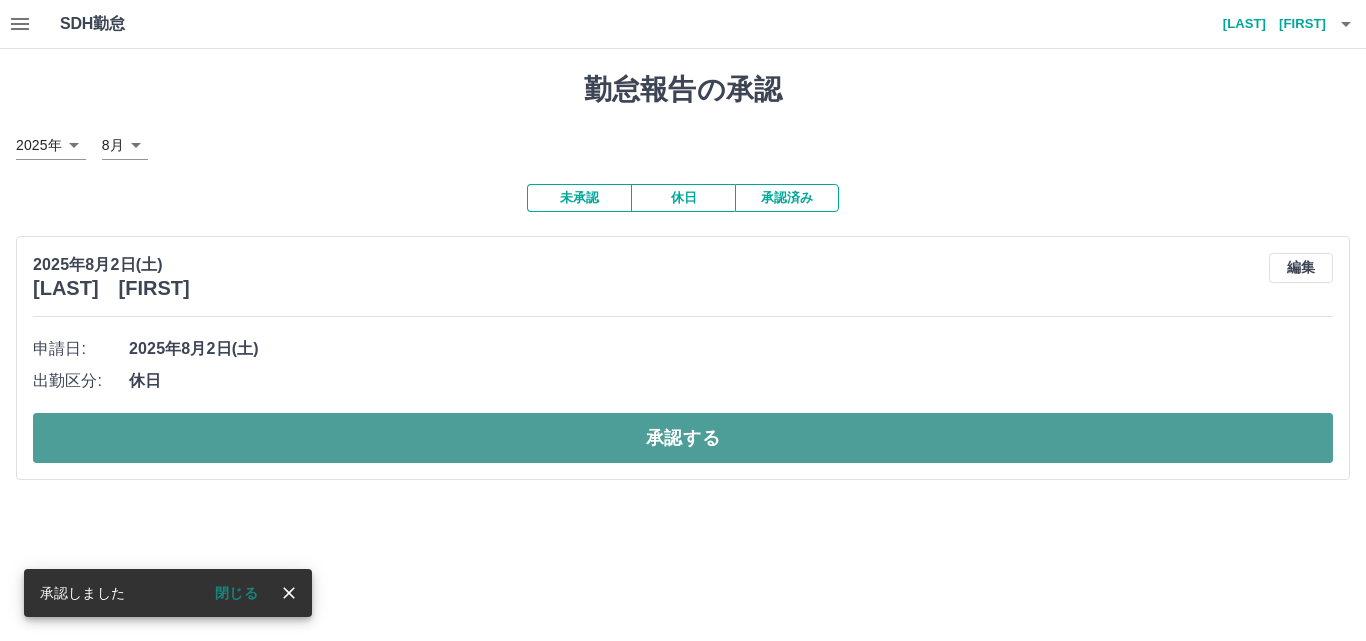 click on "承認する" at bounding box center [683, 438] 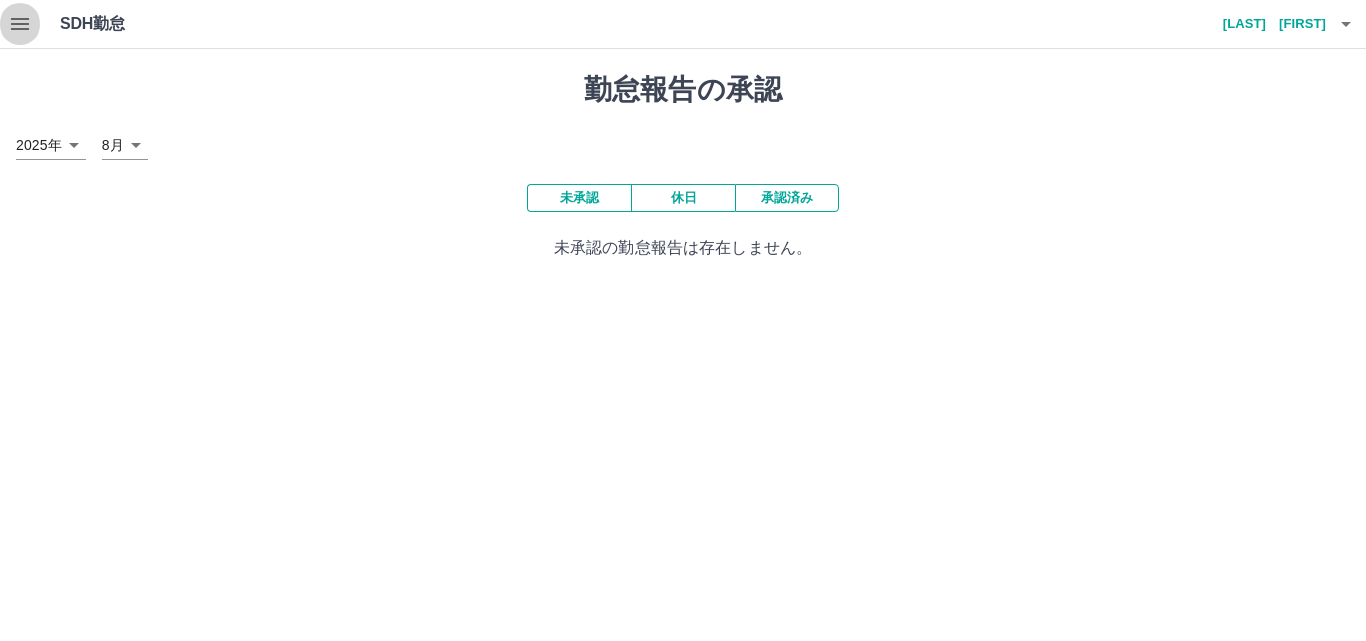 click 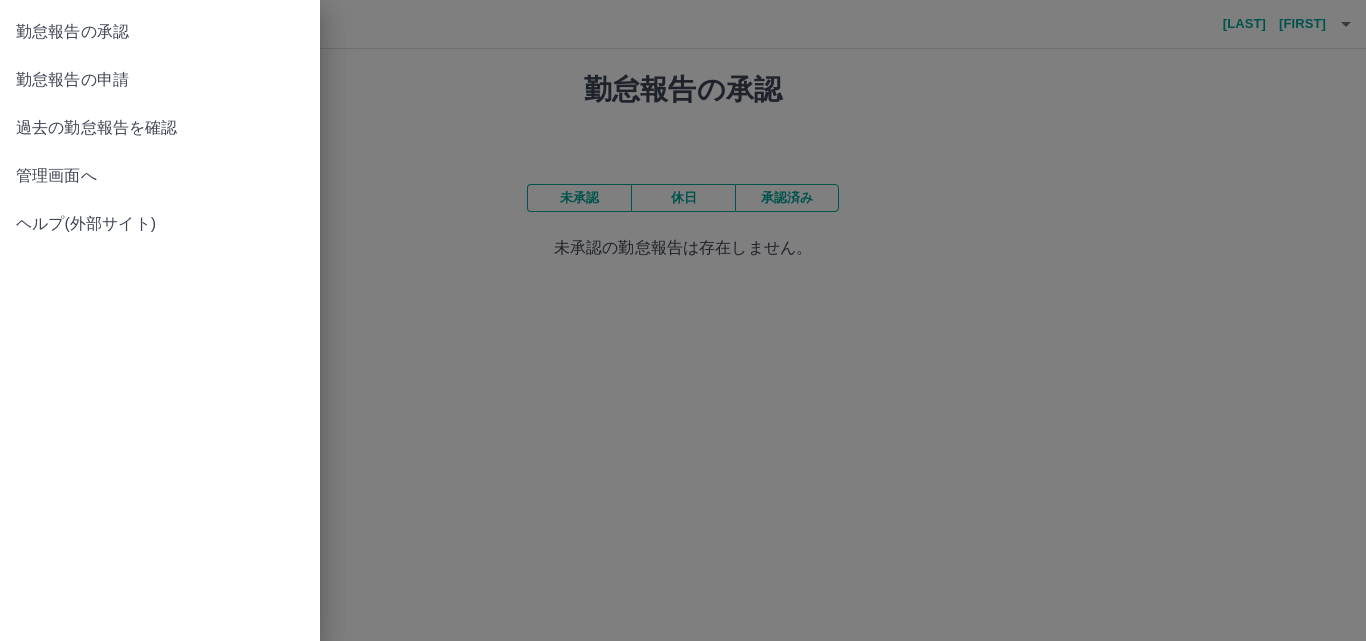 click on "管理画面へ" at bounding box center [160, 176] 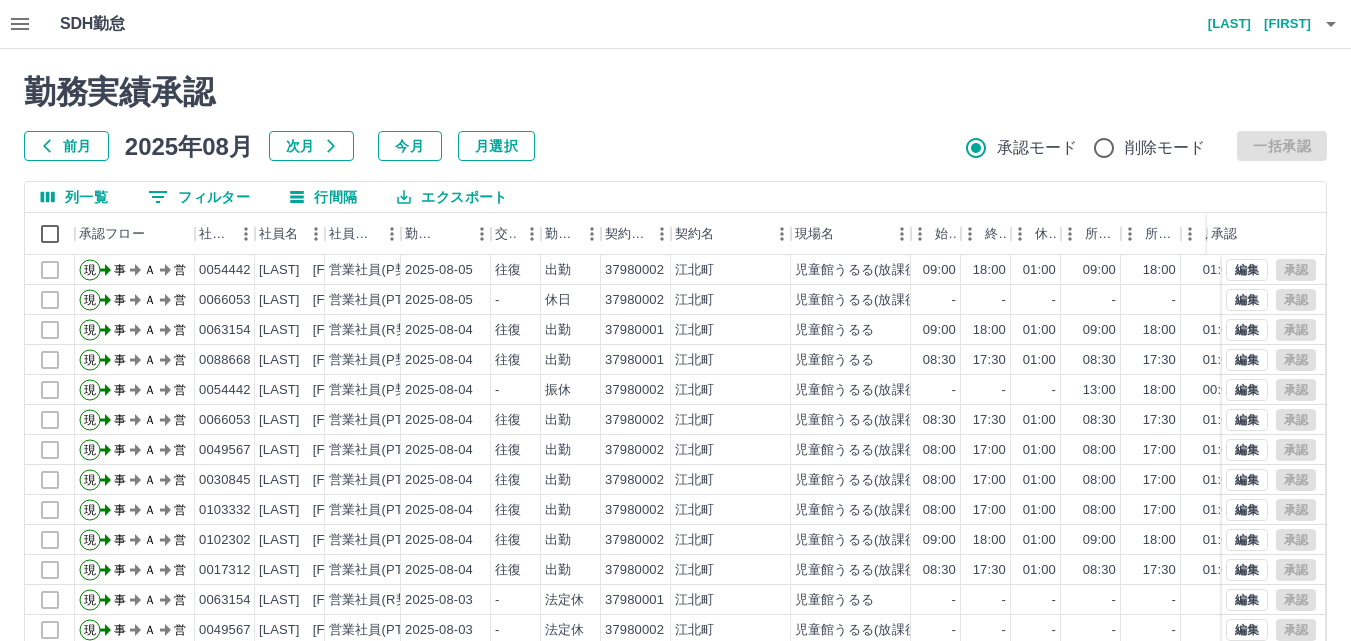 click on "0 フィルター" at bounding box center (199, 197) 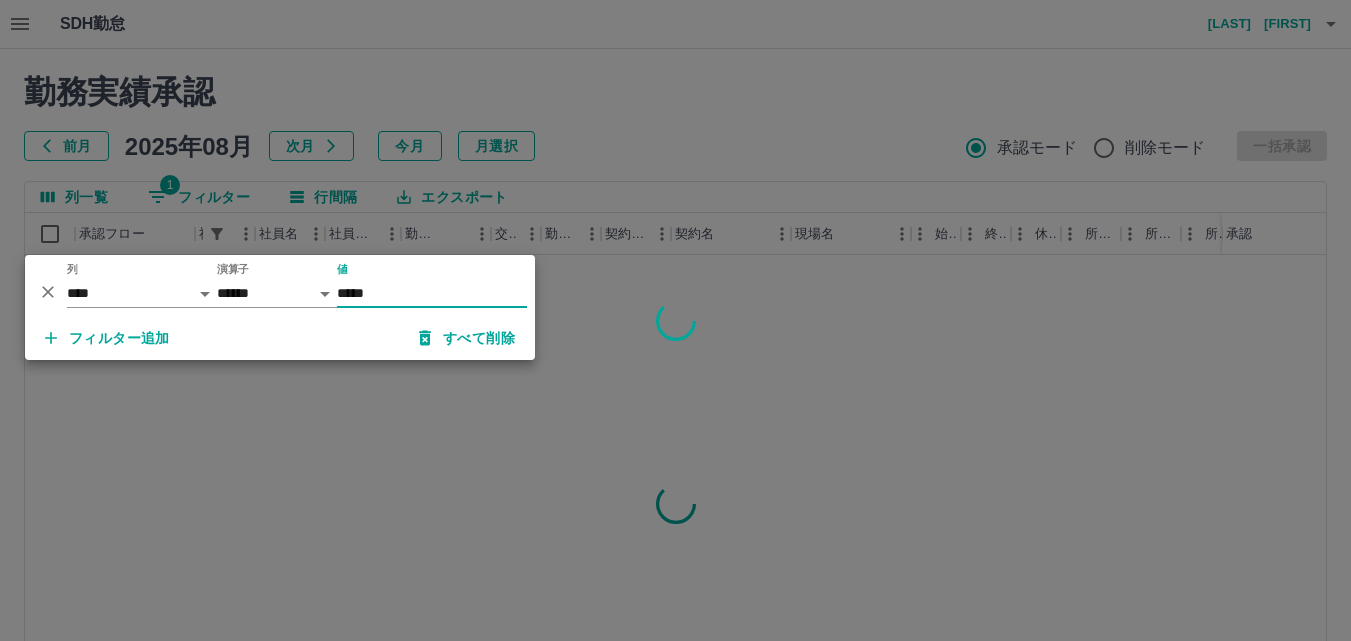 type on "*****" 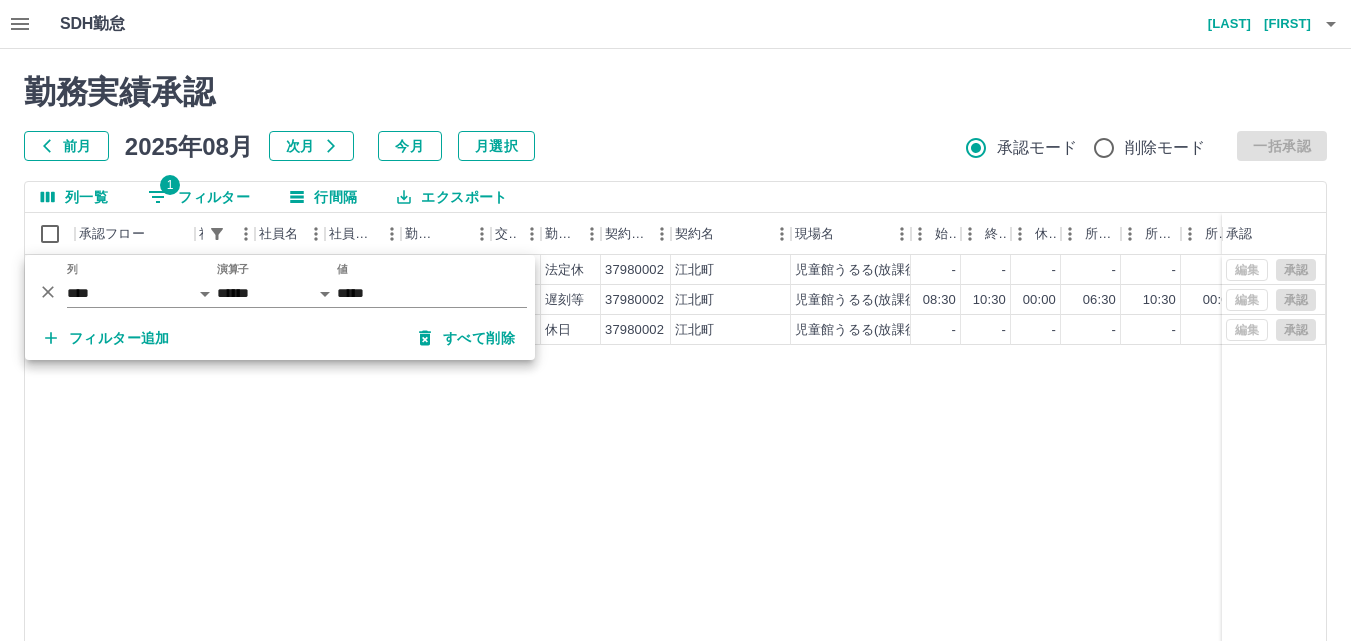 click on "現 事 Ａ 営 0096900 [LAST]　[FIRST] 営業社員(PT契約) 2025-08-03  -  法定休 37980002 [CITY] 児童館うるる(放課後児童クラブ） - - - - - - 00:00 00:00 00:00 AM承認待 現 事 Ａ 営 0096900 [LAST]　[FIRST] 営業社員(PT契約) 2025-08-02 往復 遅刻等 37980002 [CITY] 児童館うるる(放課後児童クラブ） 08:30 10:30 00:00 06:30 10:30 00:00 02:00 02:00 02:00 早退　2時間　（娘の体調不良） AM承認待 現 事 Ａ 営 0096900 [LAST]　[FIRST] 営業社員(PT契約) 2025-08-01  -  休日 37980002 [CITY] 児童館うるる(放課後児童クラブ） - - - - - - 00:00 00:00 00:00 AM承認待 編集 承認 編集 承認 編集 承認" at bounding box center [898, 511] 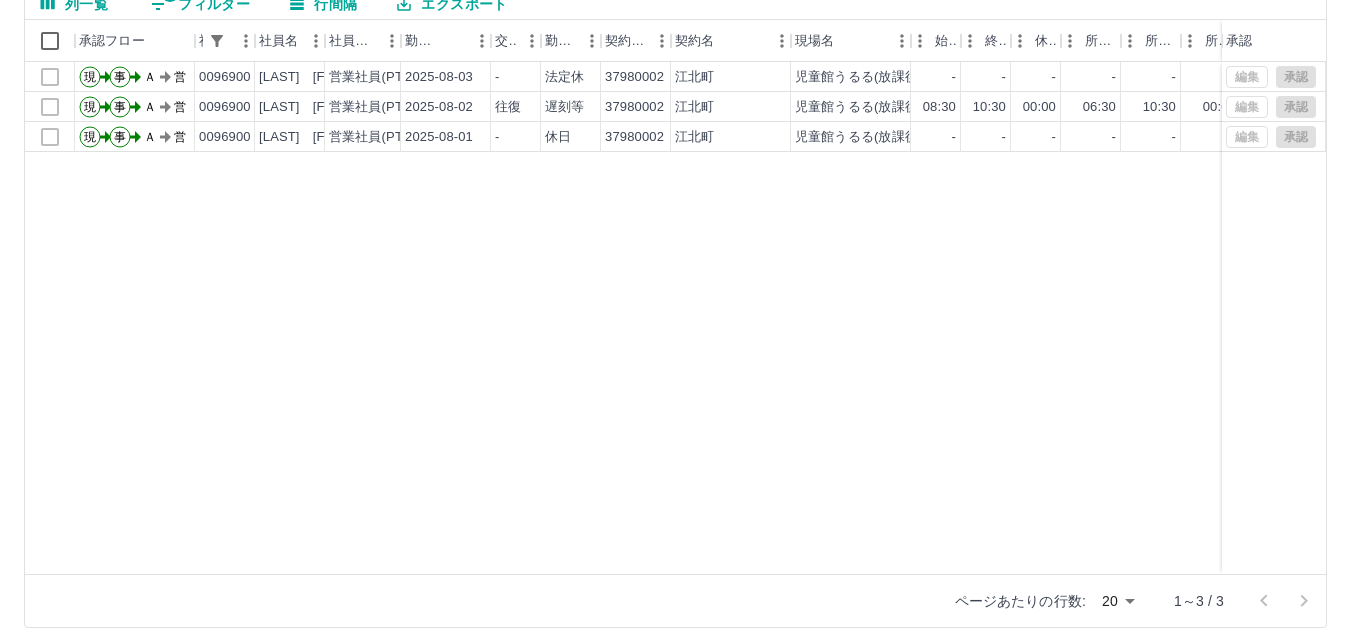 scroll, scrollTop: 204, scrollLeft: 0, axis: vertical 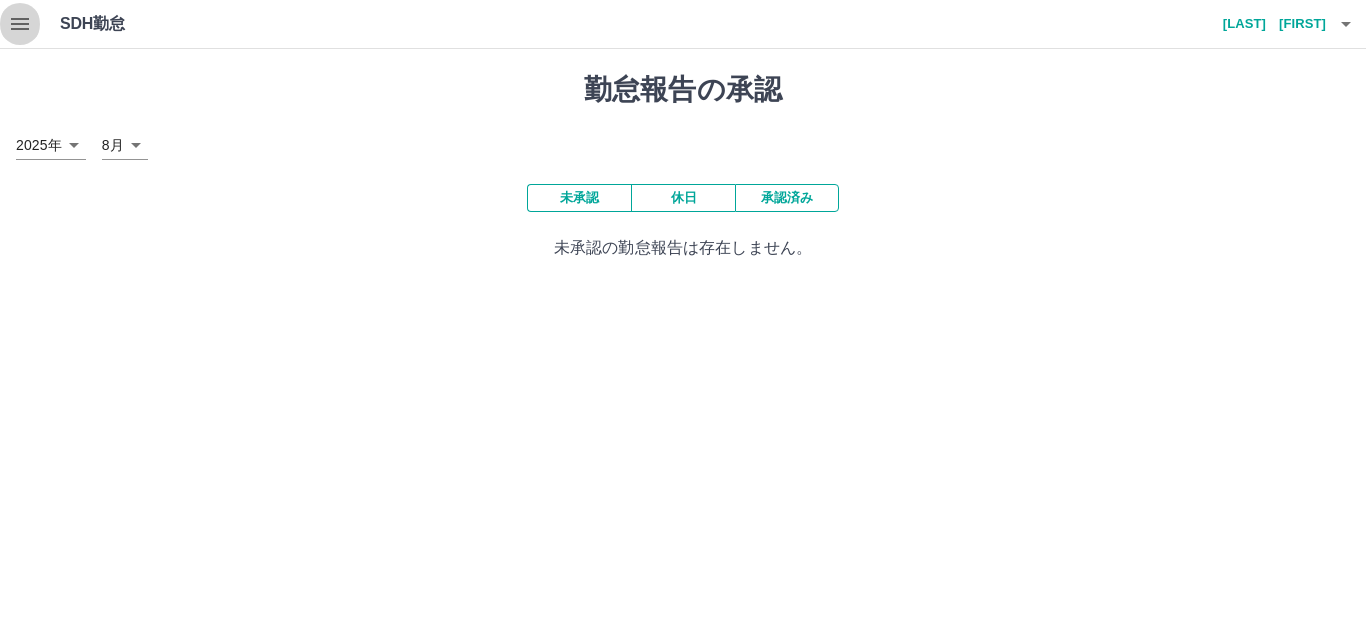 click 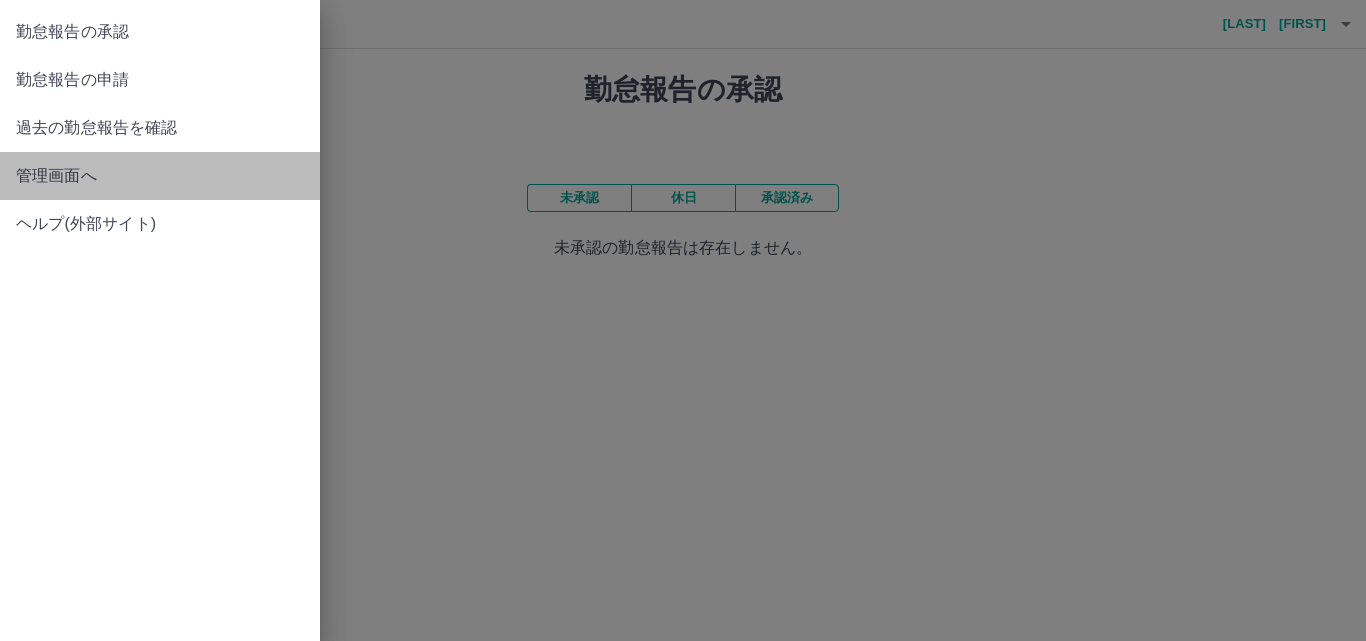 click on "管理画面へ" at bounding box center (160, 176) 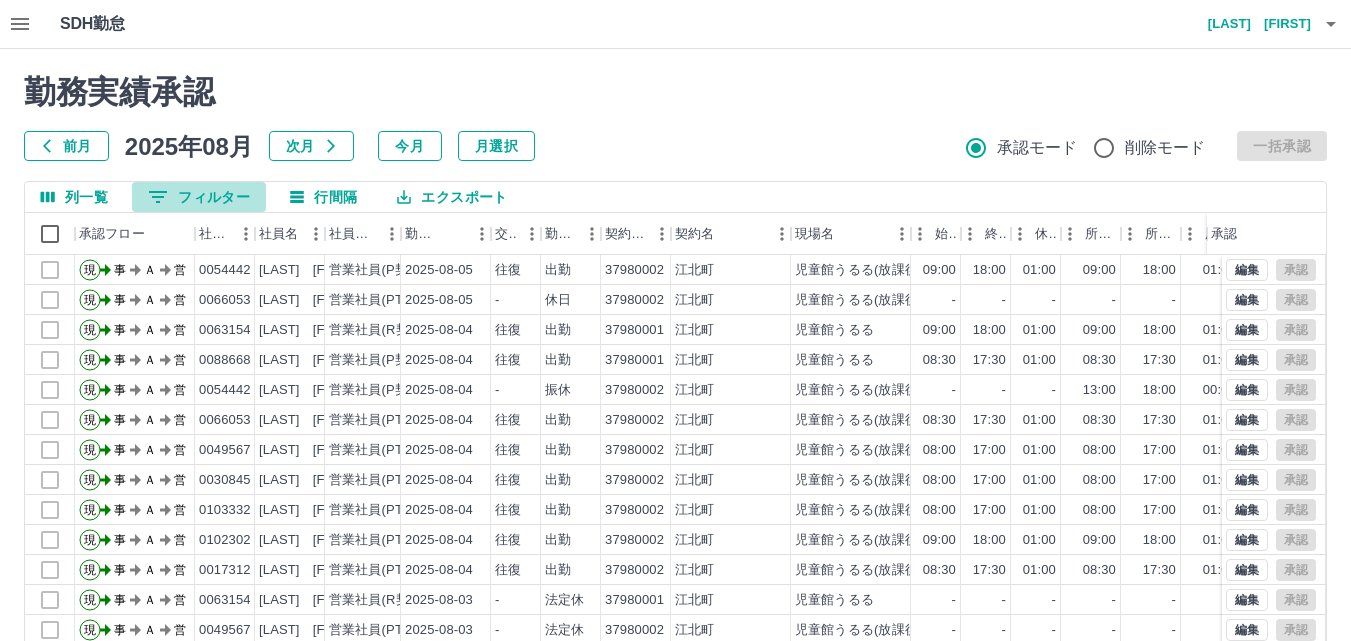 click on "0 フィルター" at bounding box center [199, 197] 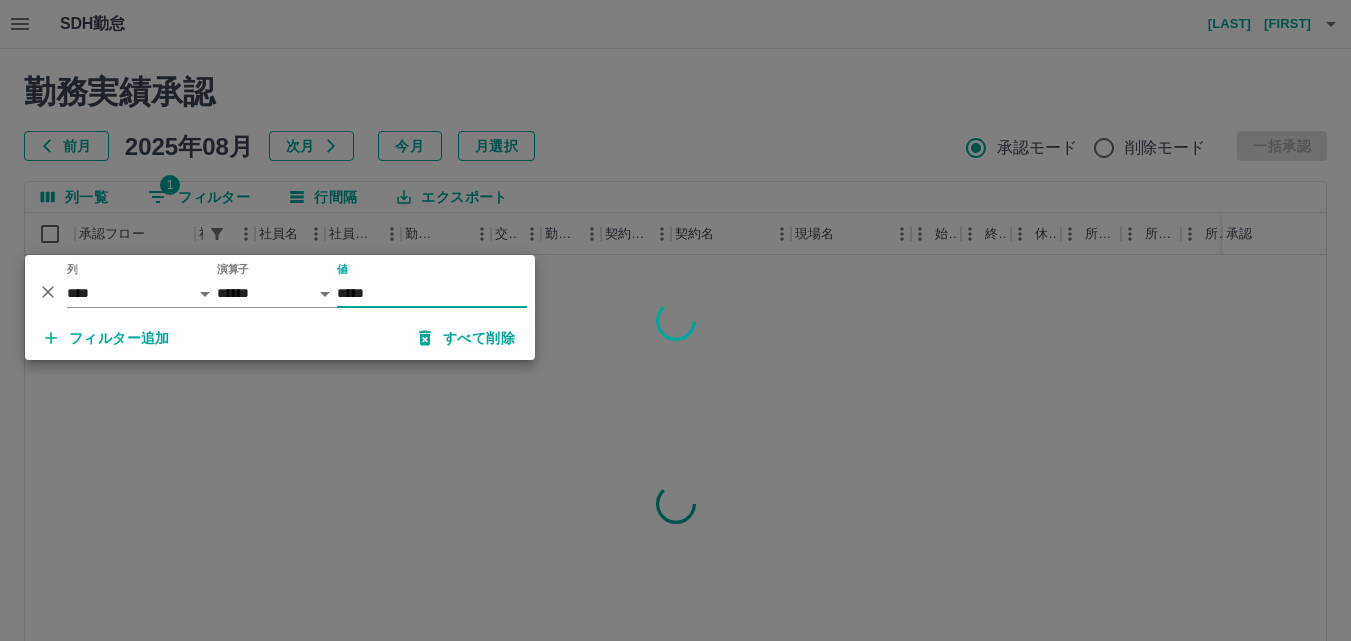 type on "*****" 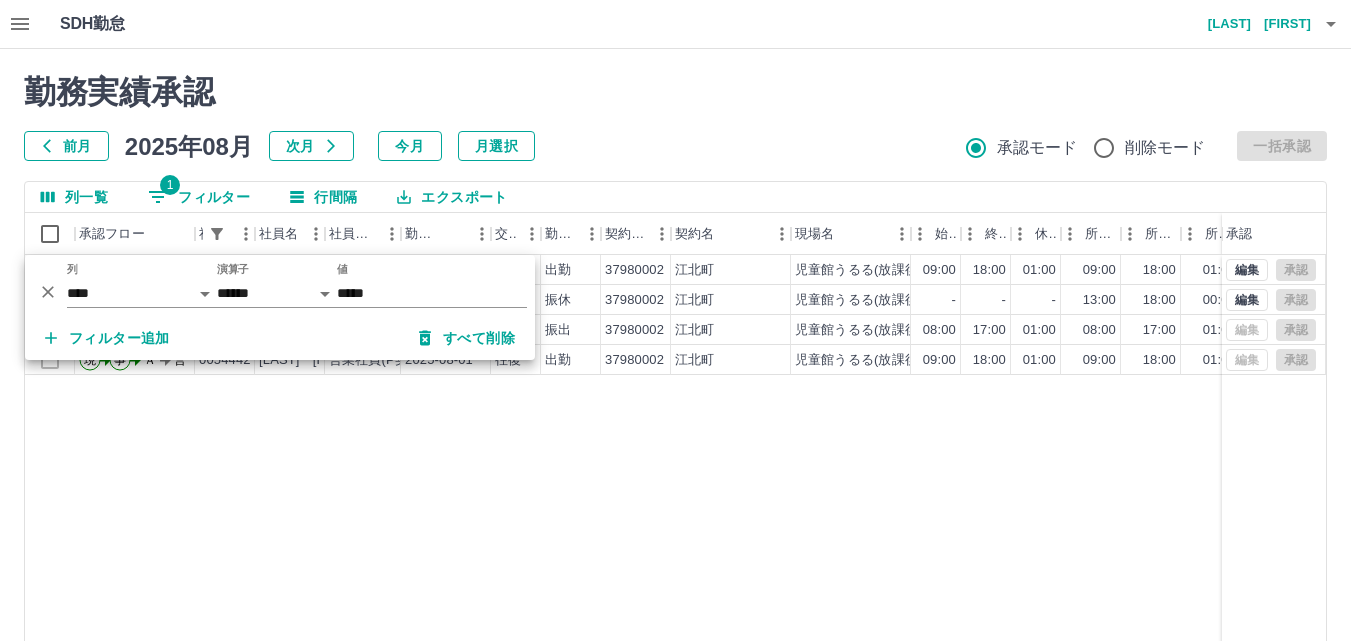 click on "現 事 Ａ 営 0054442 [LAST]　[FIRST] 営業社員(P契約) 2025-08-05 往復 出勤 37980002 [CITY] 児童館うるる(放課後児童クラブ） 09:00 18:00 01:00 09:00 18:00 01:00 09:00 08:00 00:00 事務担当者承認待 現 事 Ａ 営 0054442 [LAST]　[FIRST] 営業社員(P契約) 2025-08-04  -  振休 37980002 [CITY] 児童館うるる(放課後児童クラブ） - - - 13:00 18:00 00:00 00:00 00:00 ８月２日振替出勤 事務担当者承認待 現 事 Ａ 営 0054442 [LAST]　[FIRST] 営業社員(P契約) 2025-08-02 往復 振出 37980002 [CITY] 児童館うるる(放課後児童クラブ） 08:00 17:00 01:00 08:00 17:00 01:00 09:00 08:00 00:00 8月4日振替休日 AM承認待 現 事 Ａ 営 0054442 [LAST]　[FIRST] 営業社員(P契約) 2025-08-01 往復 出勤 37980002 [CITY] 児童館うるる(放課後児童クラブ） 09:00 18:00 01:00 09:00 18:00 01:00 09:00 08:00 00:00 AM承認待 編集 承認 編集 承認 編集 承認 編集 承認" at bounding box center [898, 511] 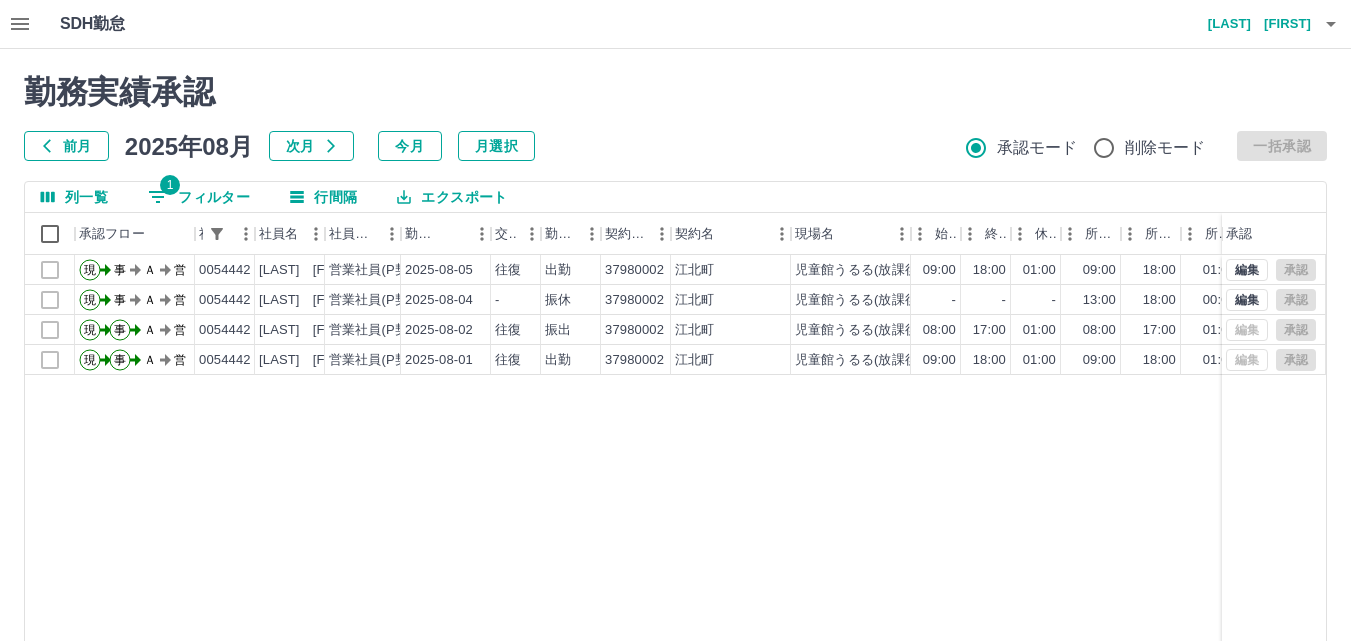 click on "1 フィルター" at bounding box center [199, 197] 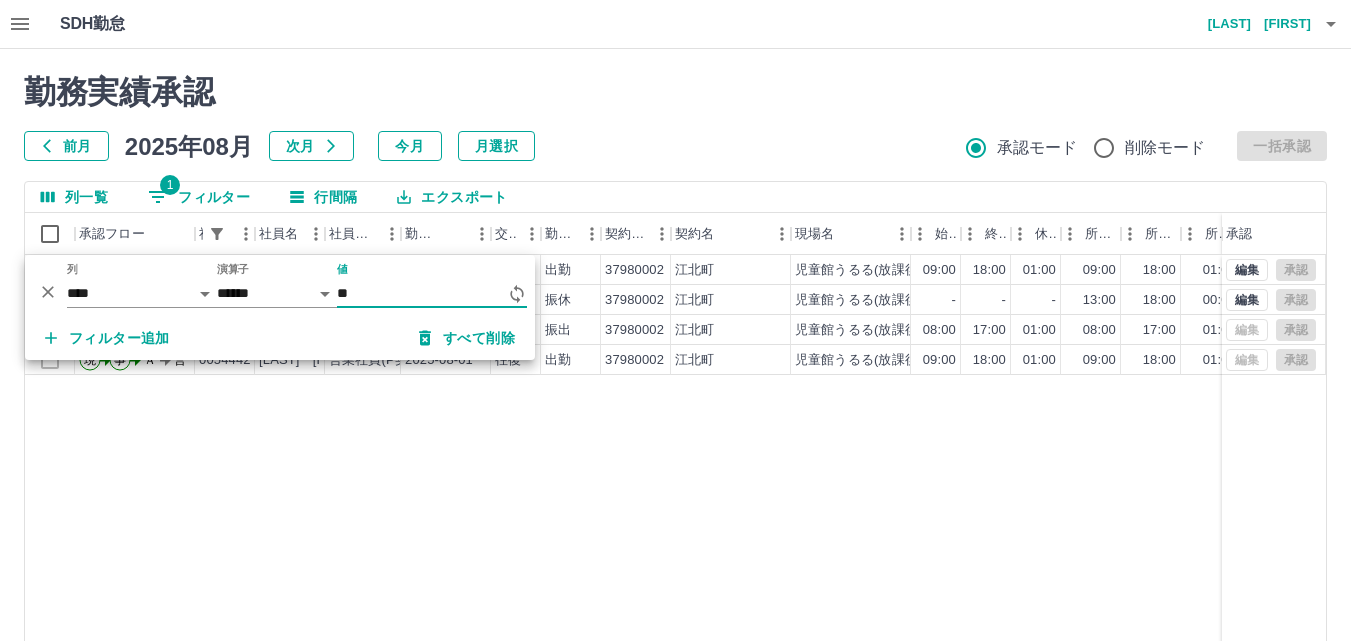 type on "*" 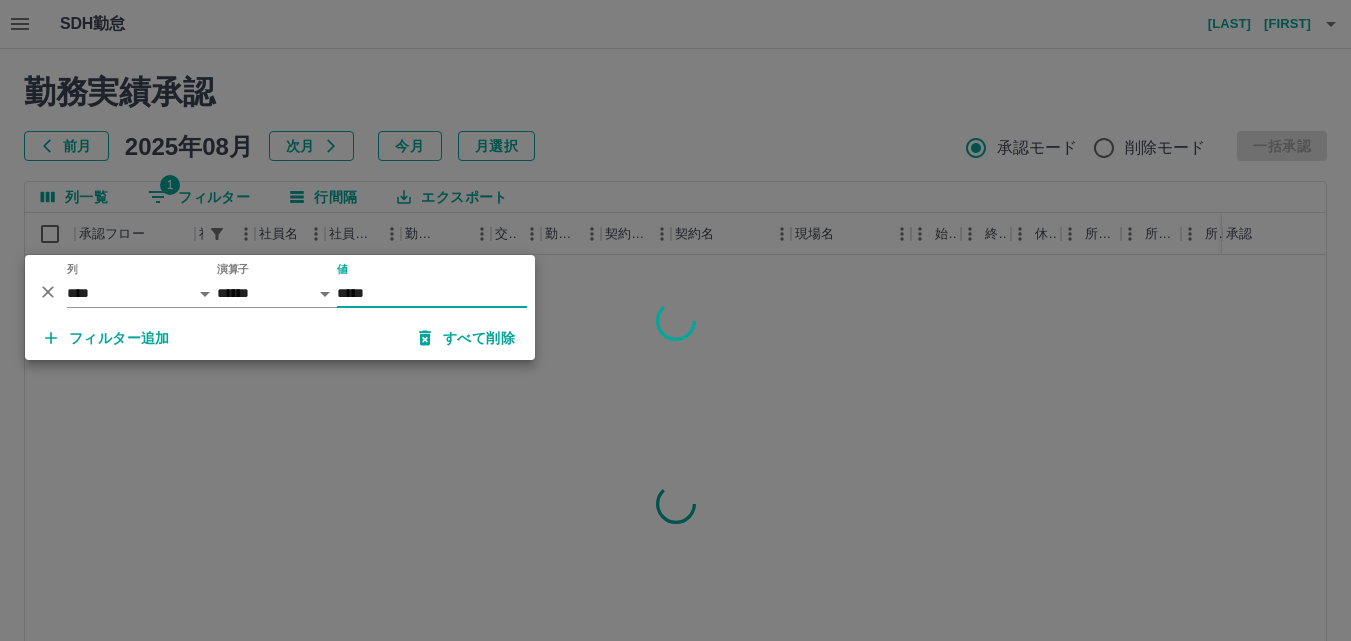 type on "*****" 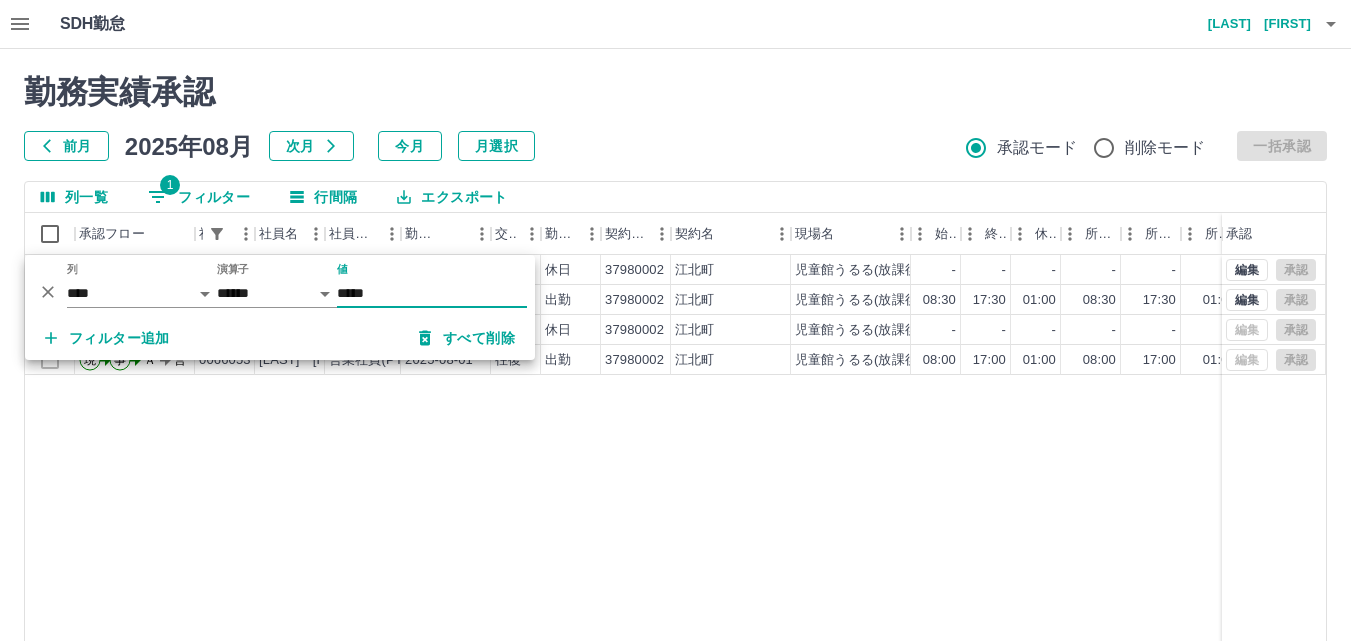 drag, startPoint x: 392, startPoint y: 446, endPoint x: 404, endPoint y: 443, distance: 12.369317 